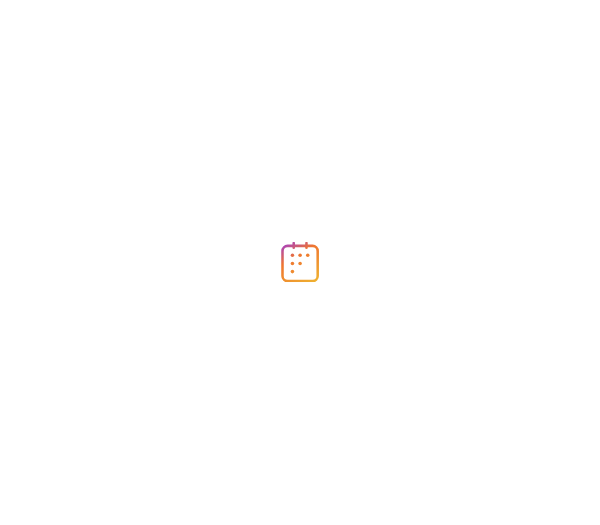 scroll, scrollTop: 0, scrollLeft: 0, axis: both 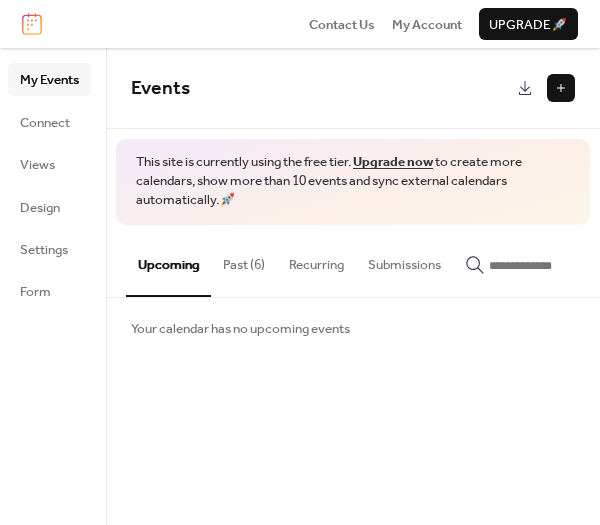 click on "Your calendar has no upcoming events" at bounding box center (240, 329) 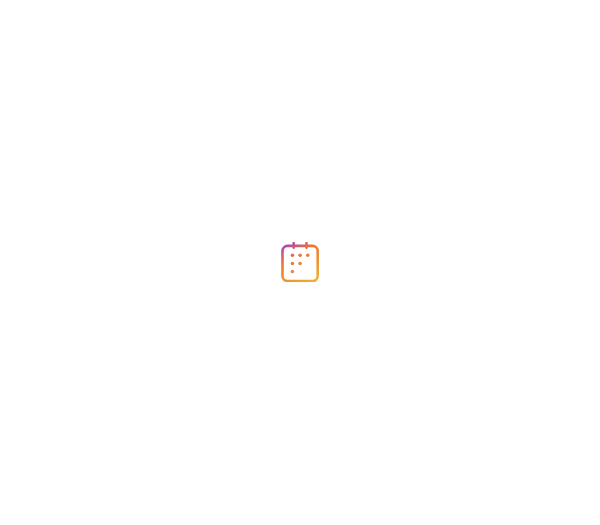 scroll, scrollTop: 0, scrollLeft: 0, axis: both 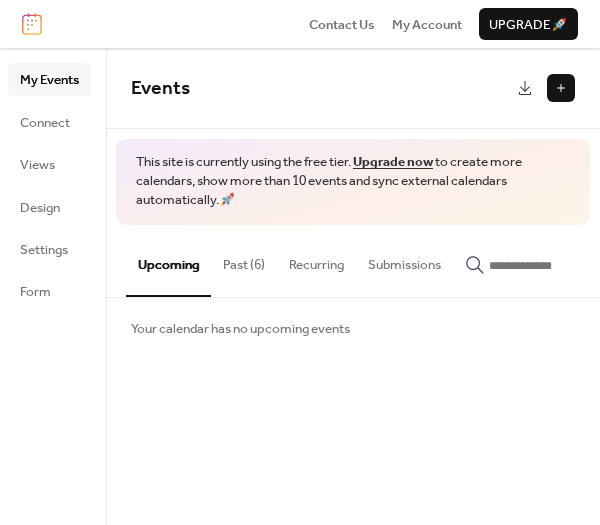 click on "Past (6)" at bounding box center [244, 260] 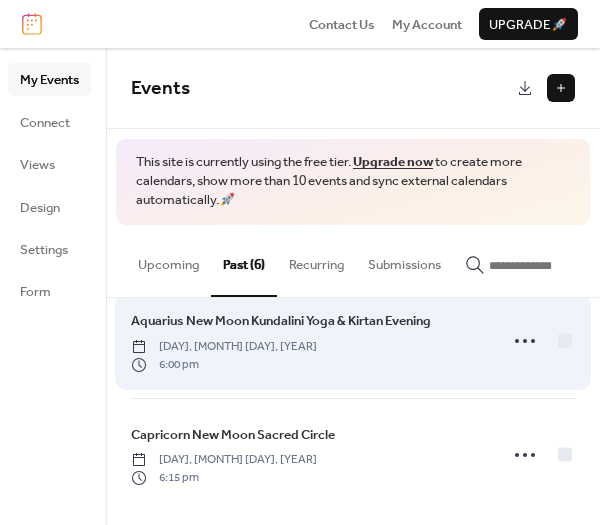 scroll, scrollTop: 484, scrollLeft: 0, axis: vertical 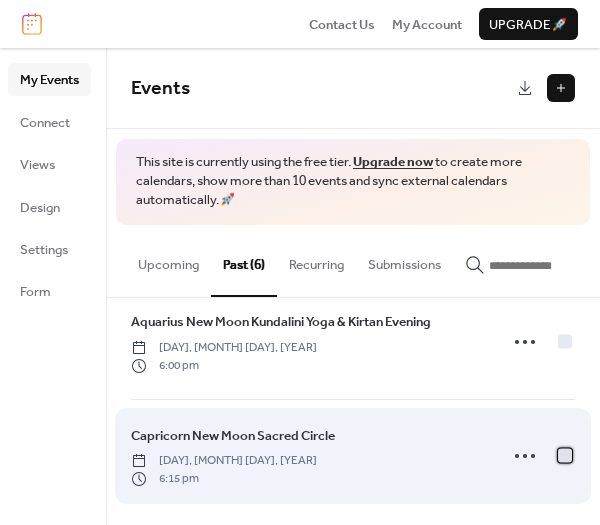 click at bounding box center (565, 455) 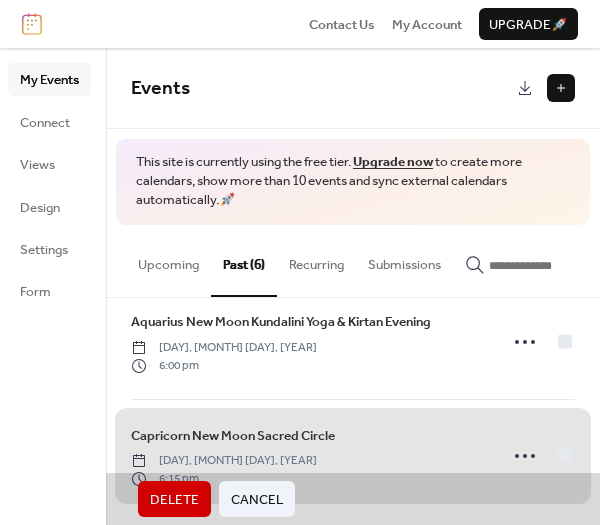 click on "Delete" at bounding box center (174, 500) 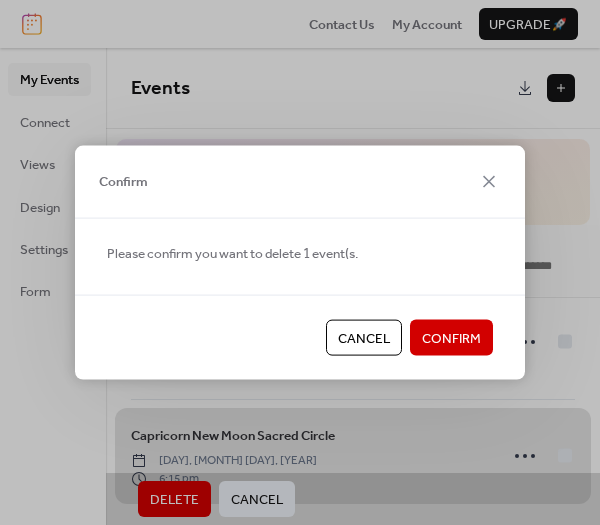 click on "Confirm" at bounding box center (451, 339) 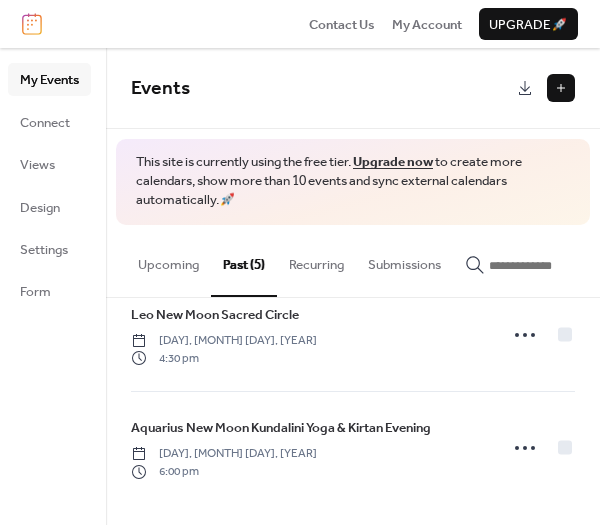 scroll, scrollTop: 373, scrollLeft: 0, axis: vertical 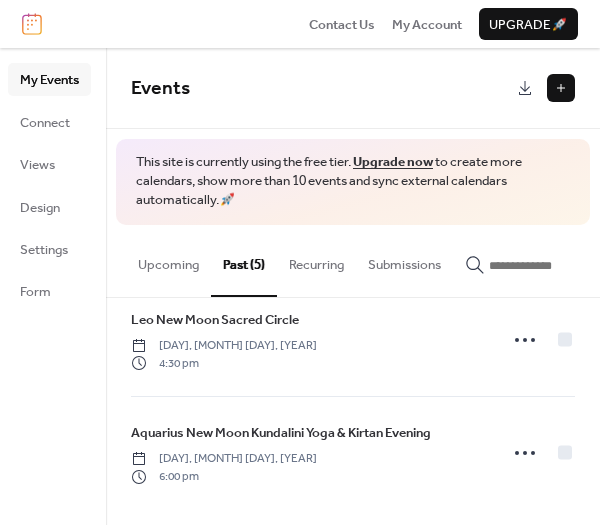 click on "Upcoming" at bounding box center (168, 260) 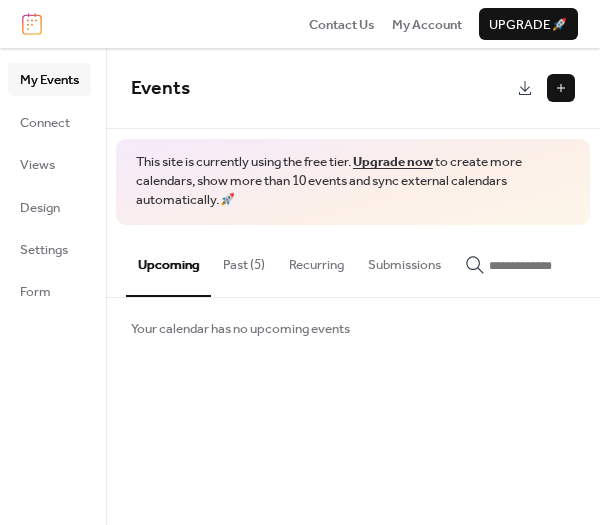 click on "Your calendar has no upcoming events" at bounding box center (240, 329) 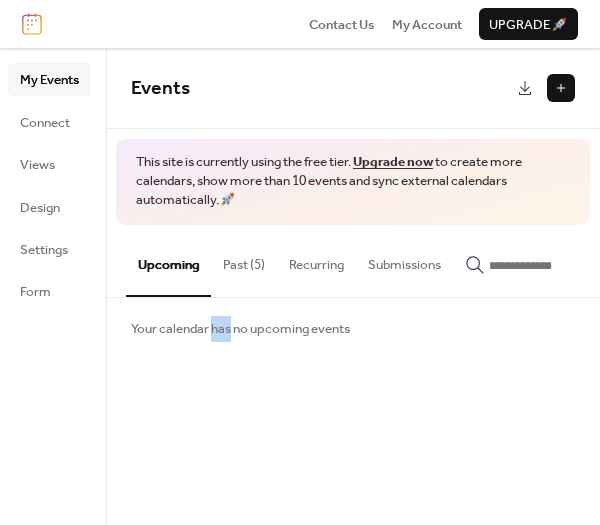 click on "Your calendar has no upcoming events" at bounding box center (240, 329) 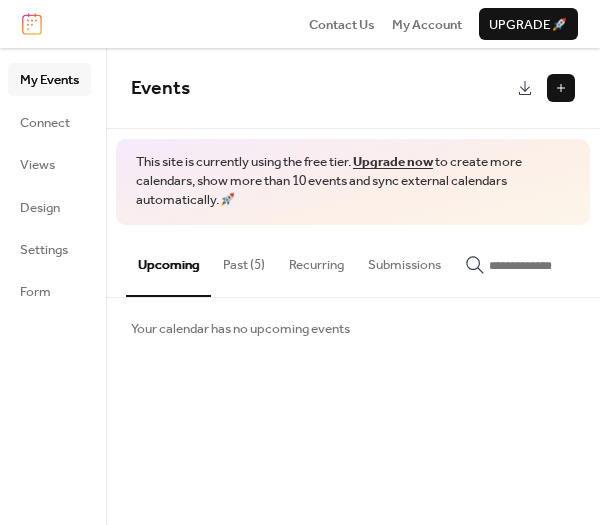 click on "Your calendar has no upcoming events" at bounding box center [353, 328] 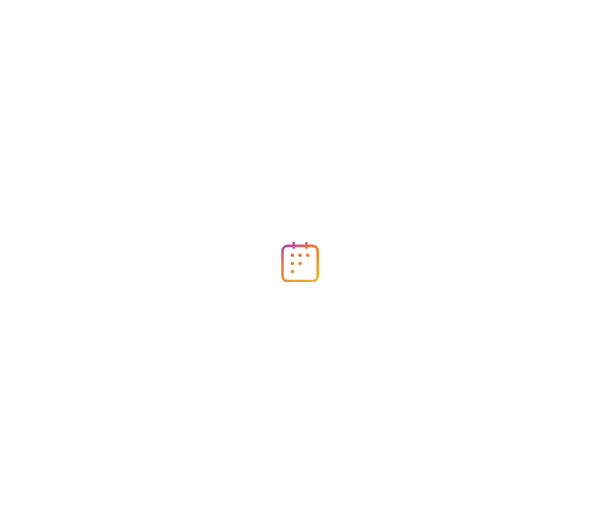 scroll, scrollTop: 0, scrollLeft: 0, axis: both 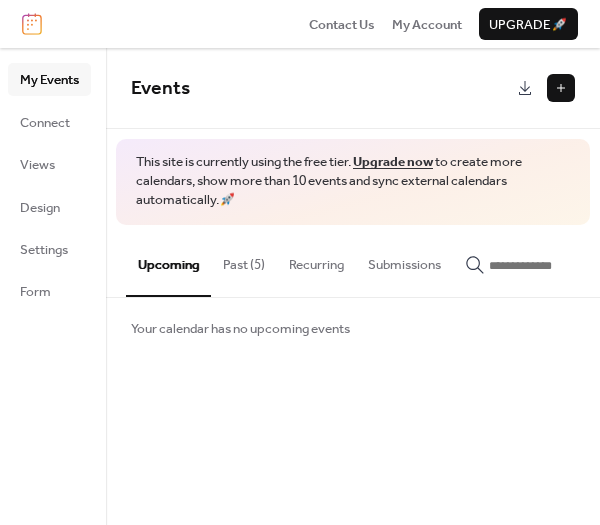 click on "Your calendar has no upcoming events" at bounding box center (353, 328) 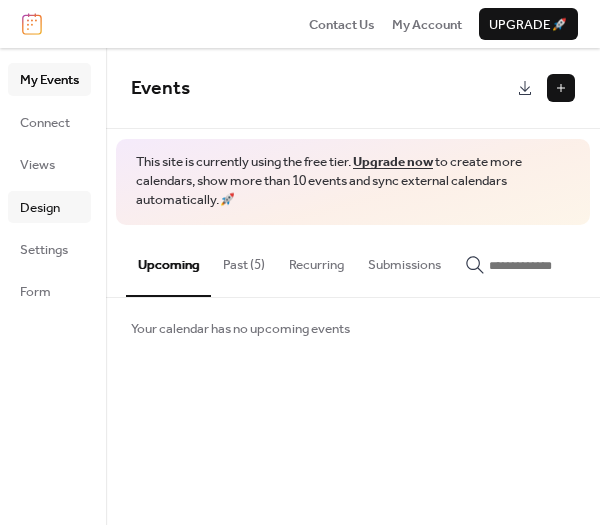click on "Design" at bounding box center (40, 208) 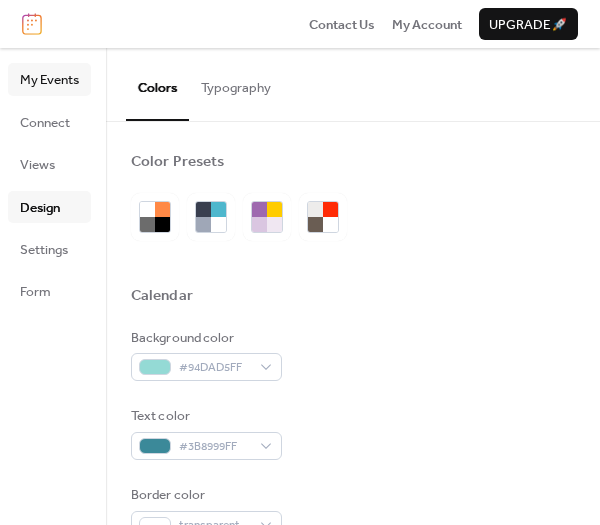 click on "My Events" at bounding box center [49, 80] 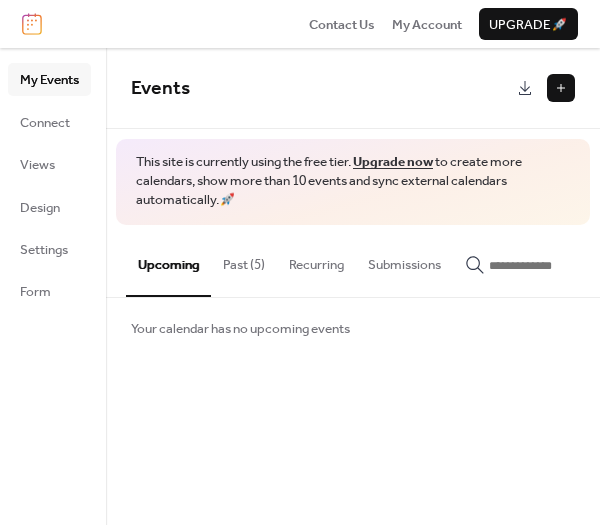 click at bounding box center [561, 88] 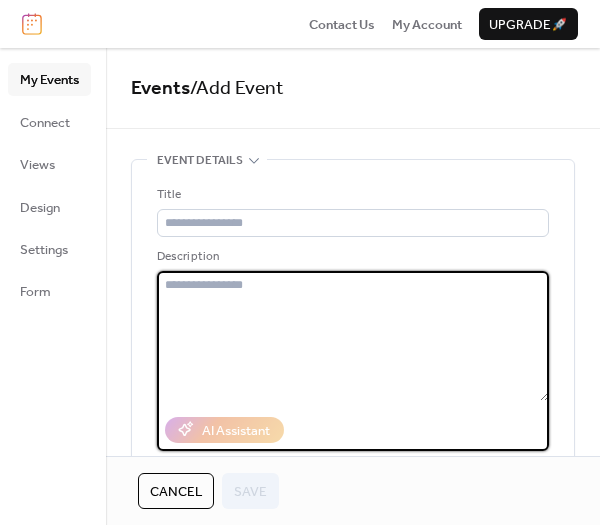 click at bounding box center [353, 336] 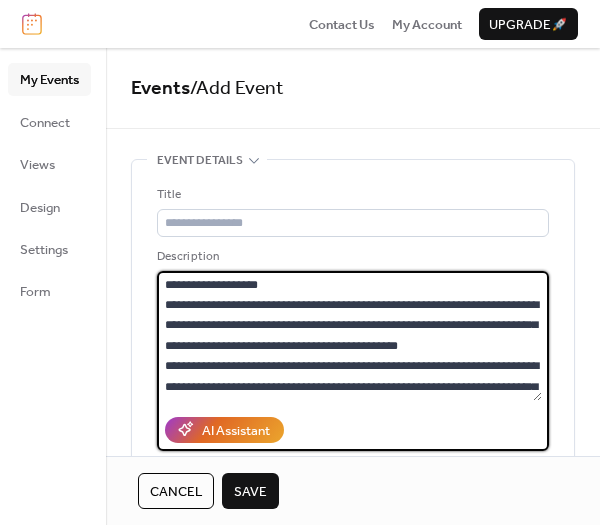 scroll, scrollTop: 0, scrollLeft: 0, axis: both 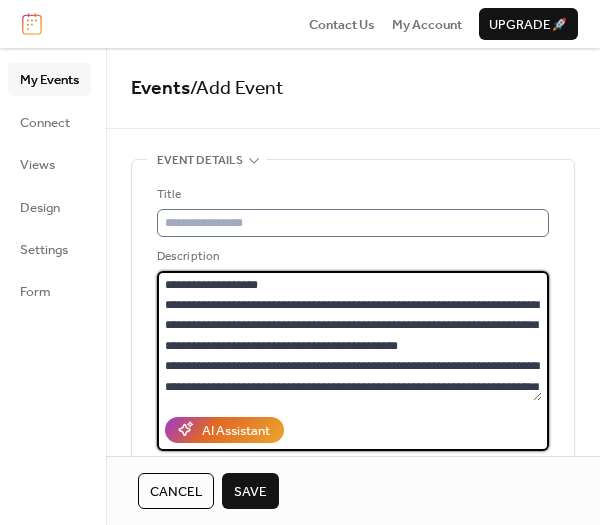 type on "**********" 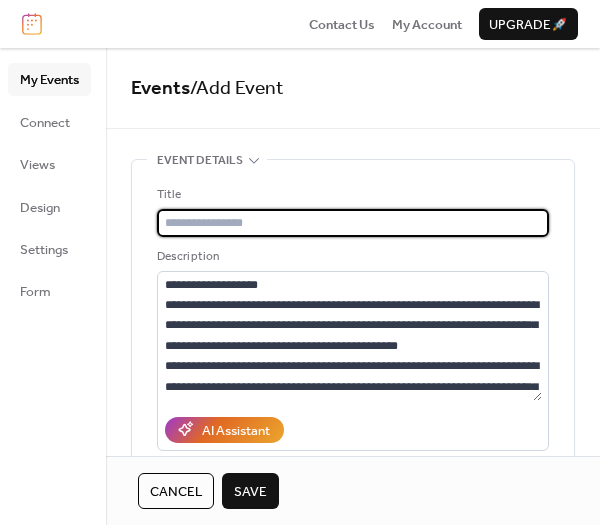 click at bounding box center (353, 223) 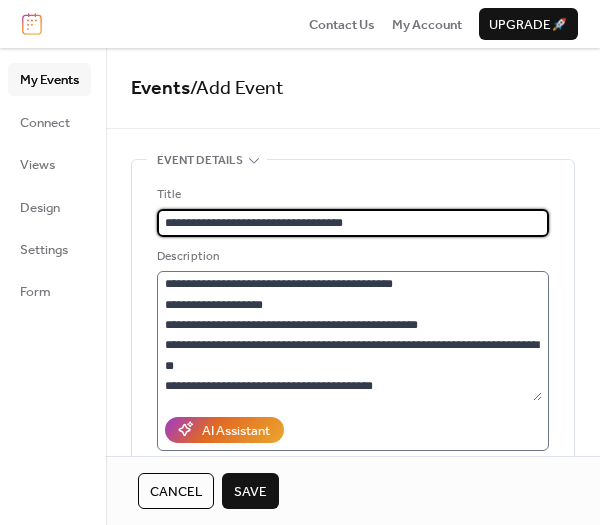 scroll, scrollTop: 538, scrollLeft: 0, axis: vertical 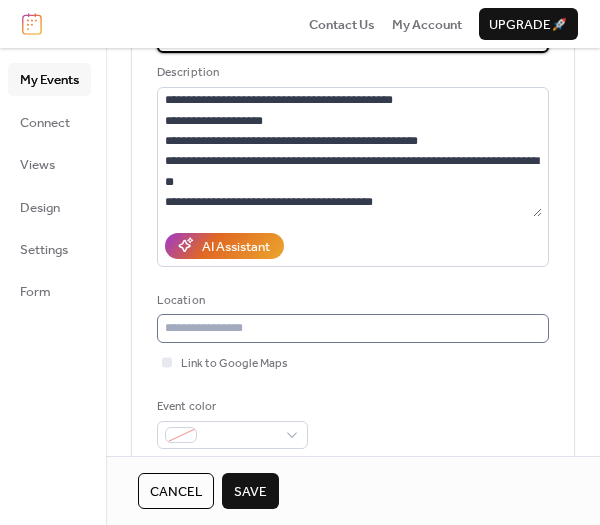 type on "**********" 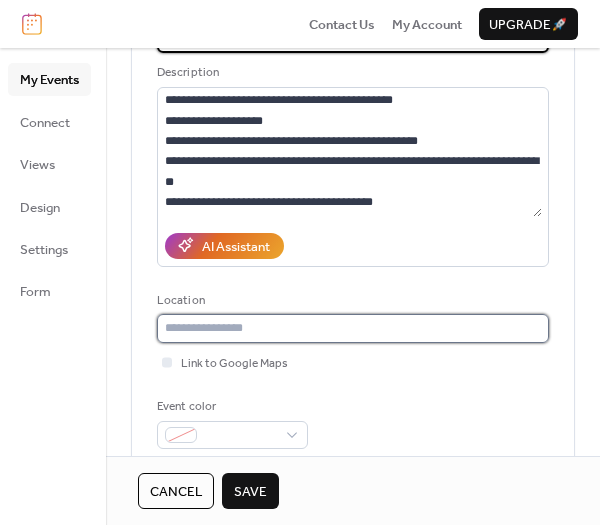 click at bounding box center [353, 328] 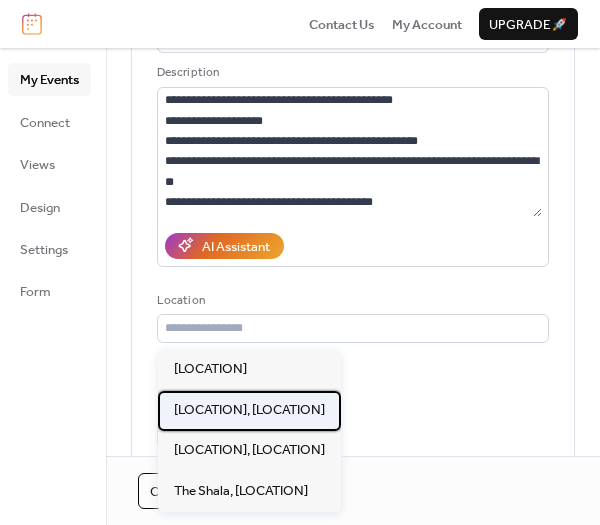 click on "[LOCATION], [LOCATION]" at bounding box center [249, 410] 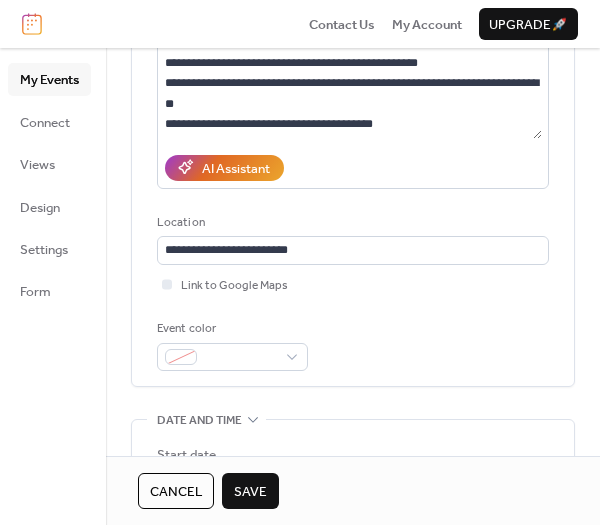scroll, scrollTop: 300, scrollLeft: 0, axis: vertical 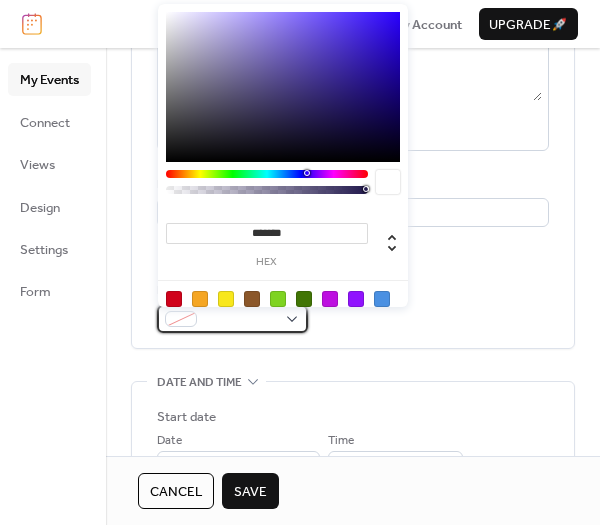 click at bounding box center [232, 319] 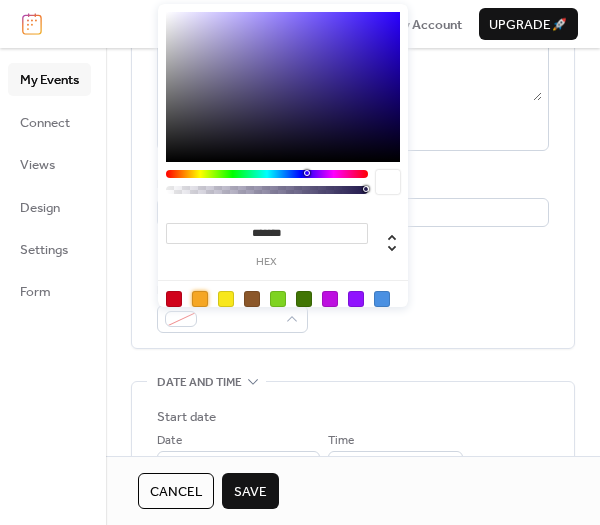 click at bounding box center [200, 299] 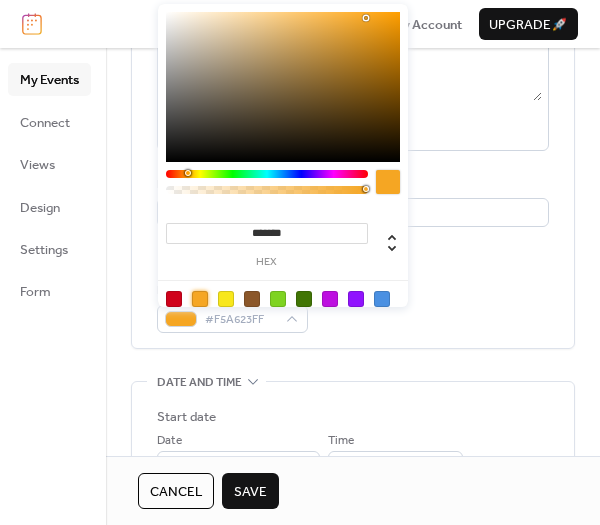 scroll, scrollTop: 363, scrollLeft: 0, axis: vertical 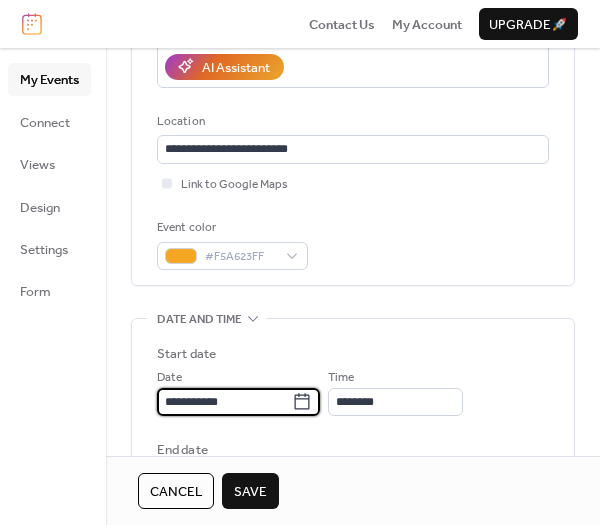 click on "**********" at bounding box center (224, 402) 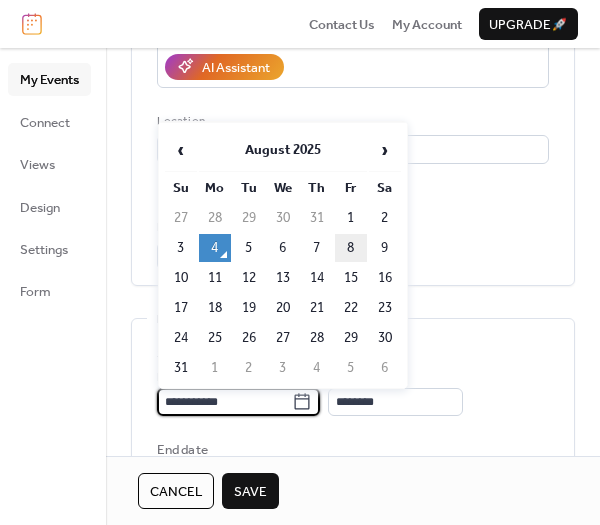 click on "8" at bounding box center [351, 248] 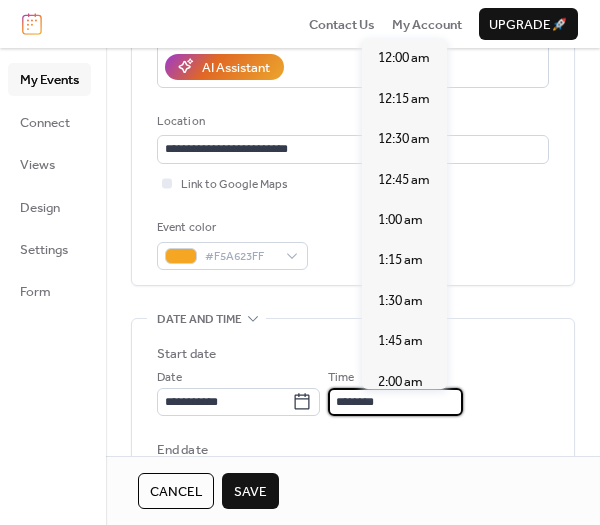 click on "********" at bounding box center (395, 402) 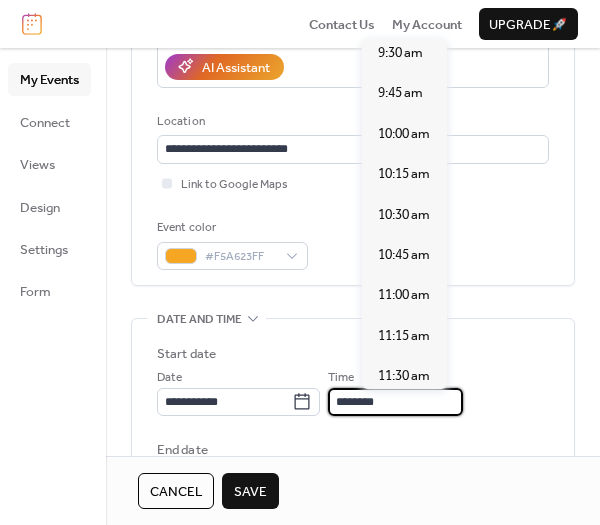 scroll, scrollTop: 1509, scrollLeft: 0, axis: vertical 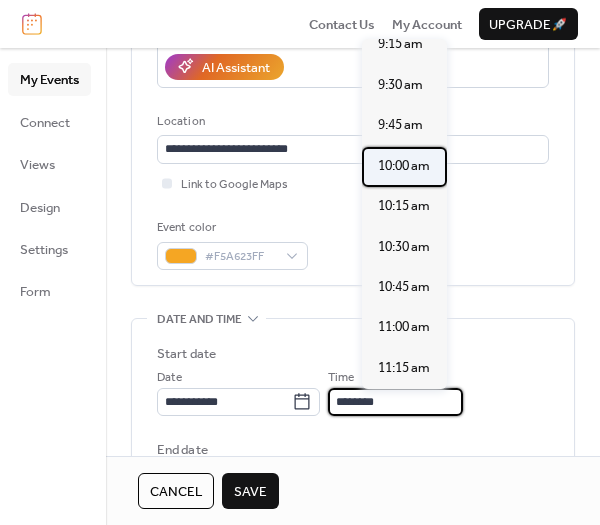 click on "10:00 am" at bounding box center [404, 166] 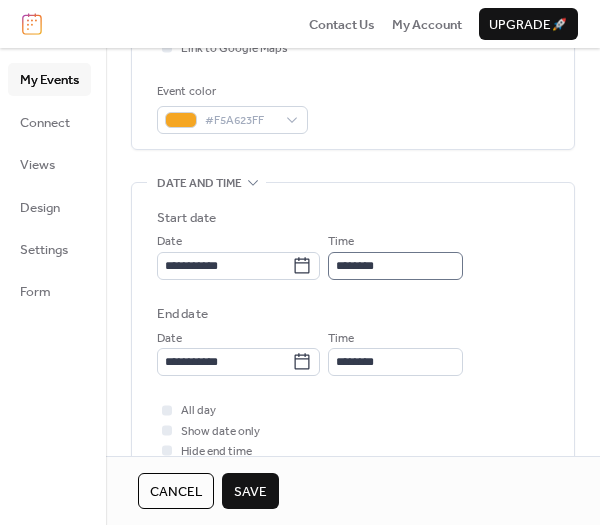 scroll, scrollTop: 548, scrollLeft: 0, axis: vertical 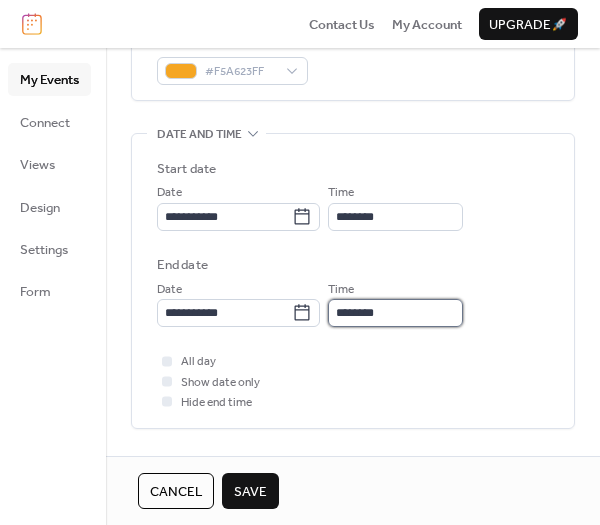 click on "********" at bounding box center [395, 313] 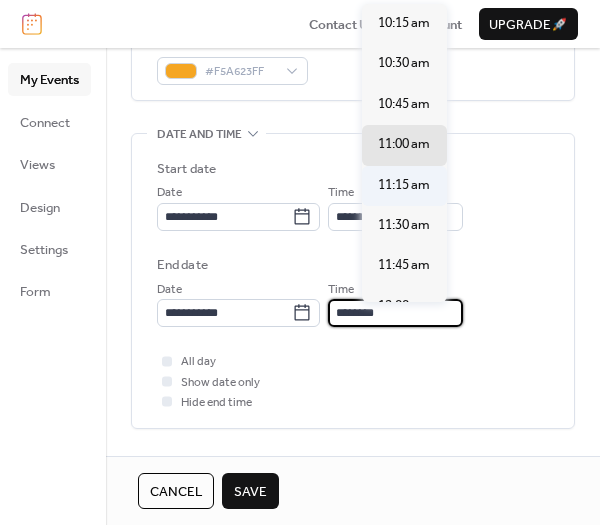 scroll, scrollTop: 44, scrollLeft: 0, axis: vertical 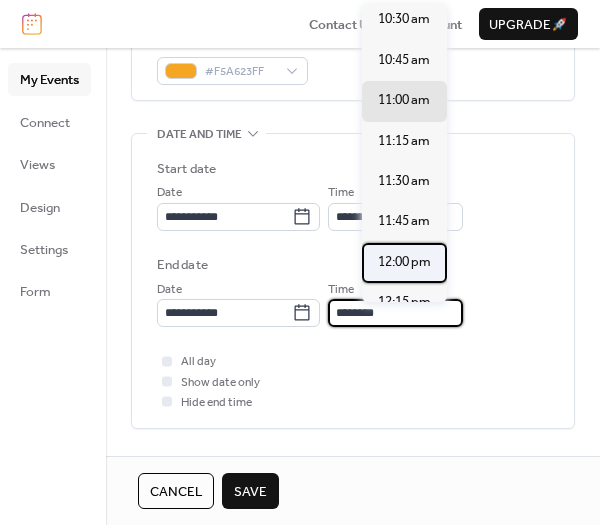 click on "12:00 pm" at bounding box center (404, 262) 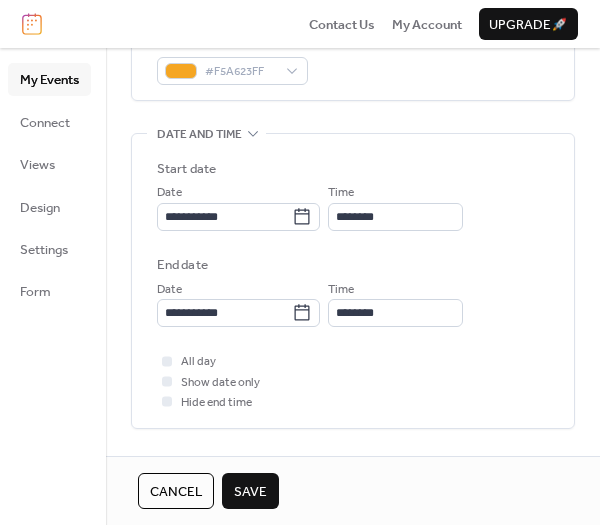 type on "********" 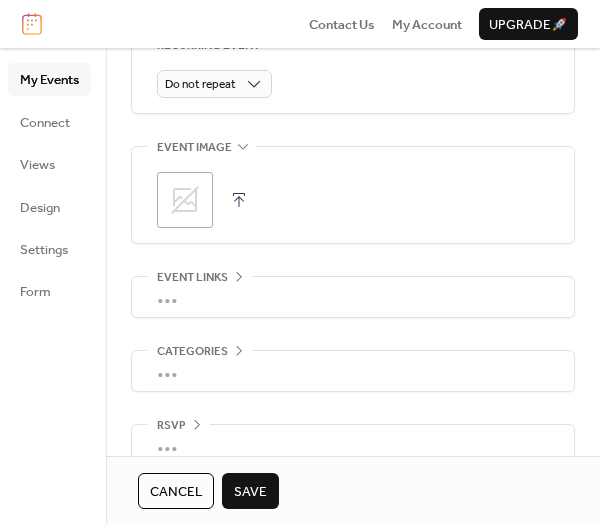 scroll, scrollTop: 969, scrollLeft: 0, axis: vertical 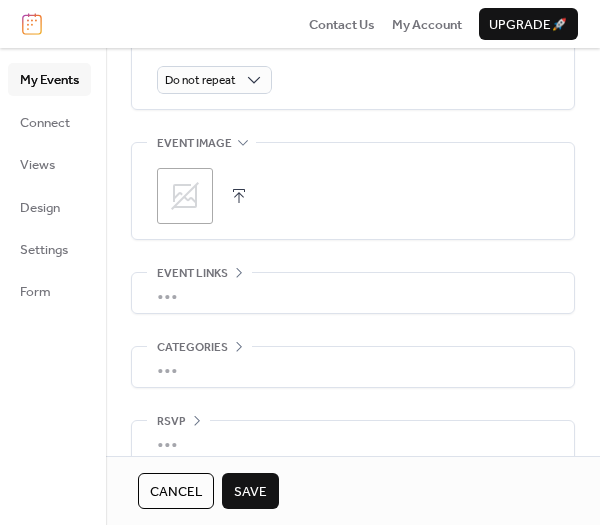 click at bounding box center [239, 196] 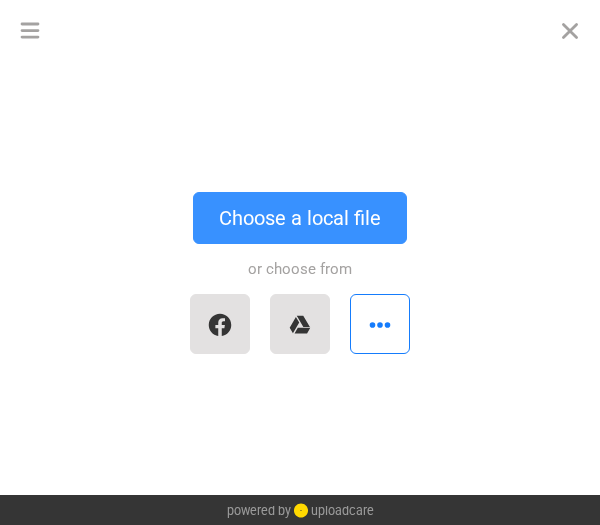 click on "Choose a local file" at bounding box center (300, 218) 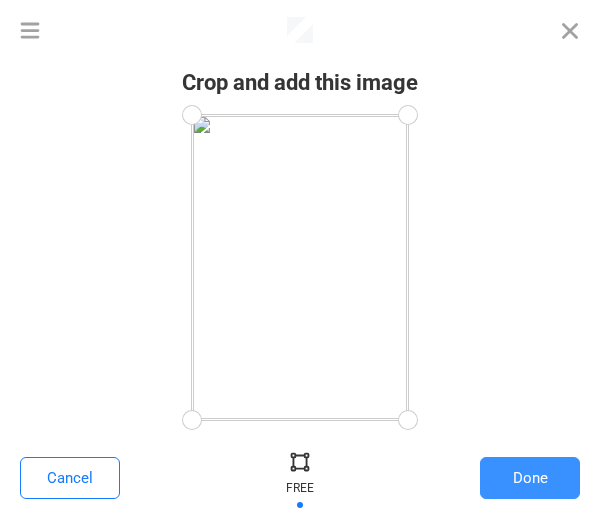 click on "Done" at bounding box center (530, 478) 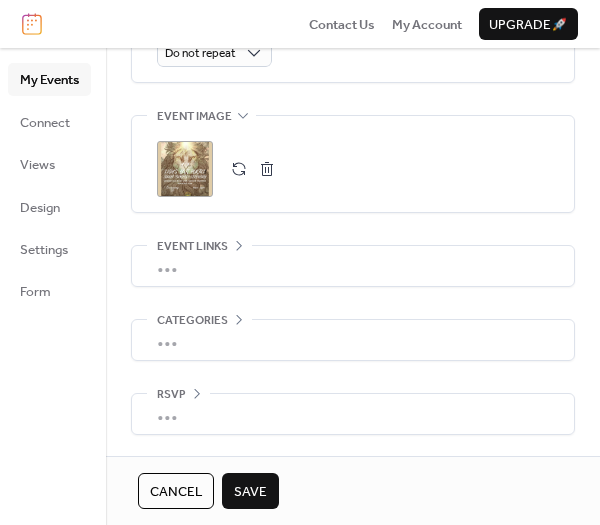scroll, scrollTop: 999, scrollLeft: 0, axis: vertical 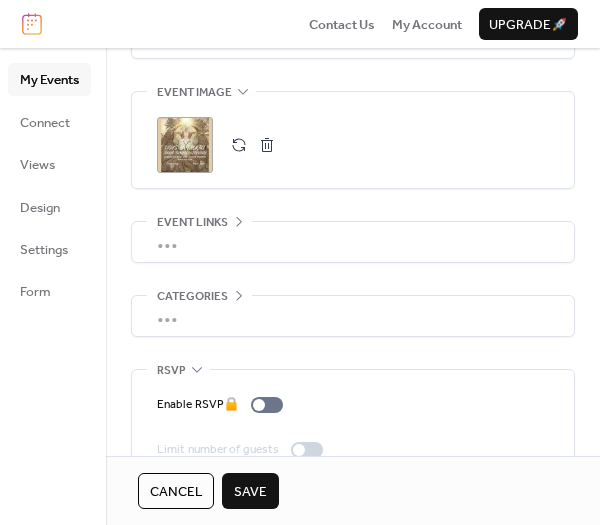 click on "Categories" at bounding box center (199, 296) 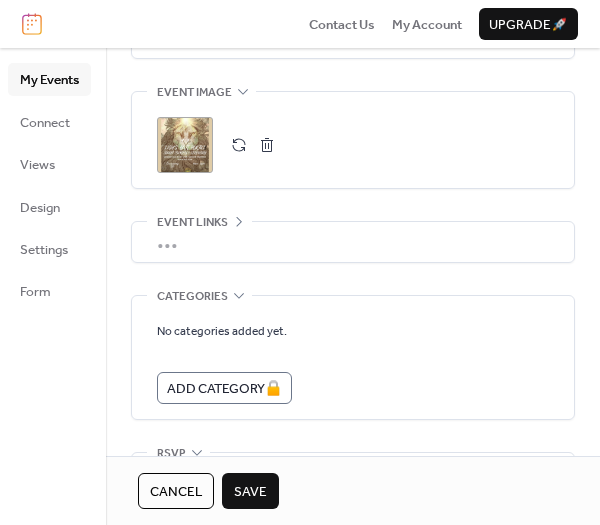 click 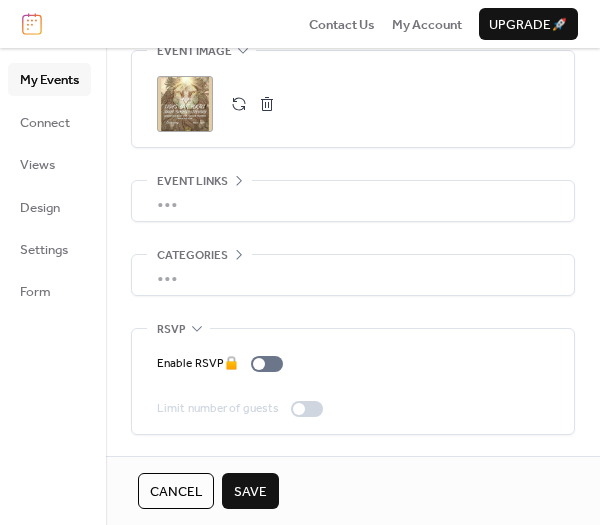 scroll, scrollTop: 1063, scrollLeft: 0, axis: vertical 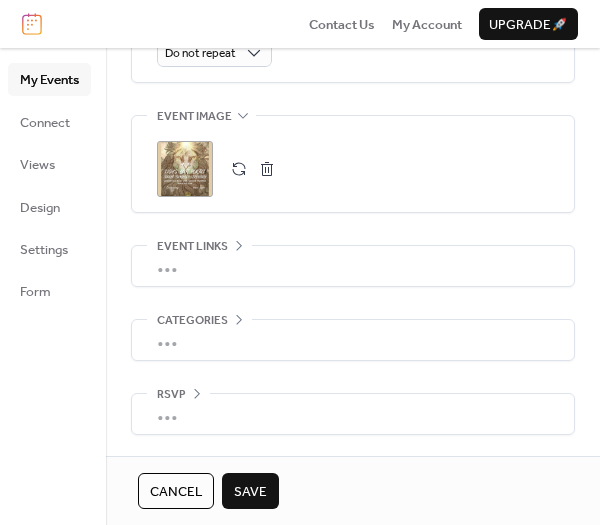 click on "Save" at bounding box center (250, 492) 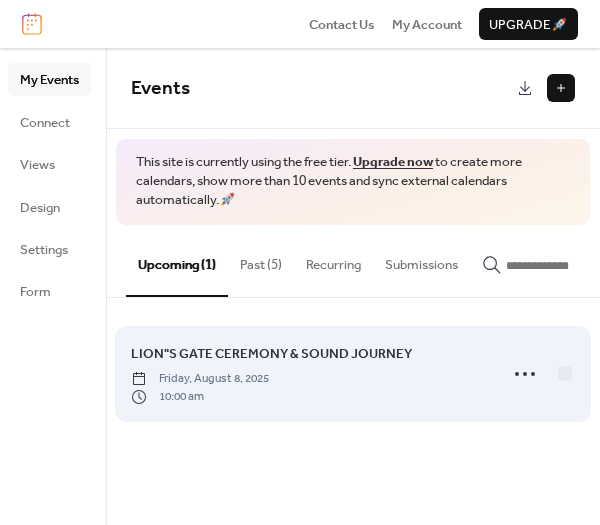 click on "LION"S GATE CEREMONY & SOUND JOURNEY [DATE] [TIME] [AM/PM]" at bounding box center [308, 374] 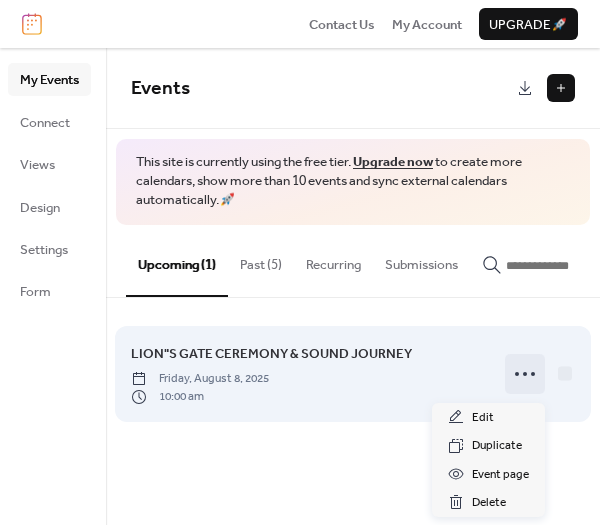 click 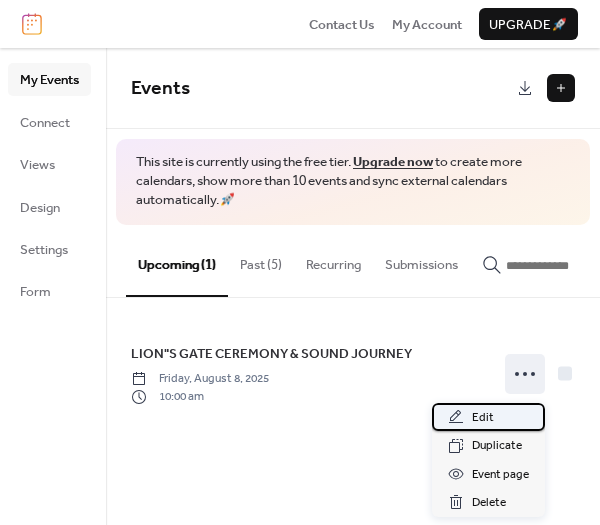 click on "Edit" at bounding box center [488, 417] 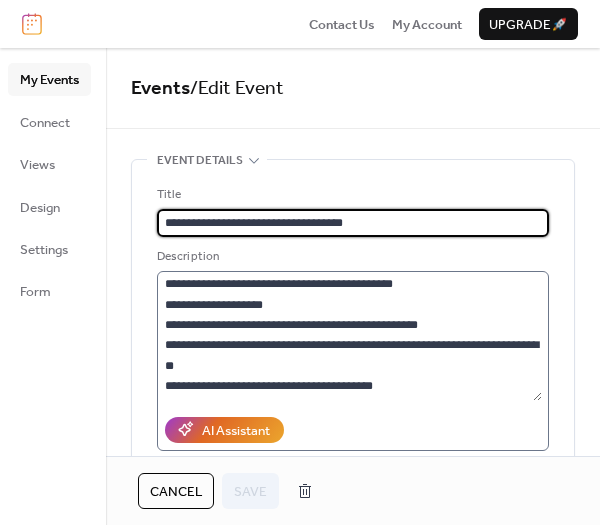 scroll, scrollTop: 538, scrollLeft: 0, axis: vertical 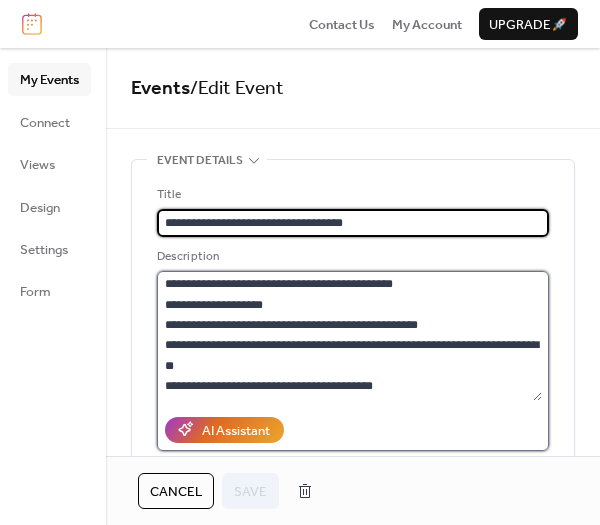 click at bounding box center (349, 336) 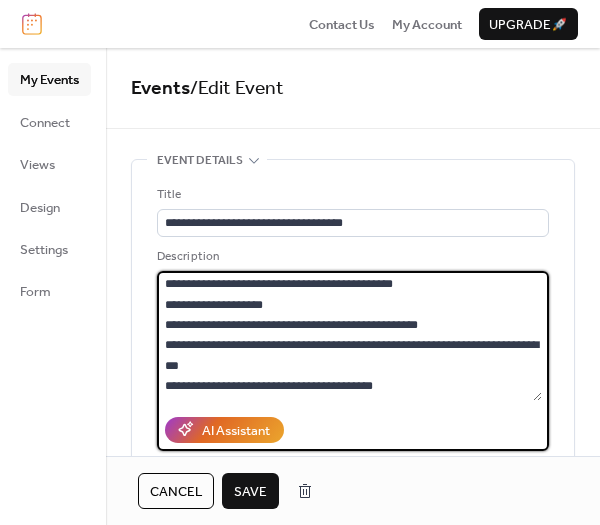 click at bounding box center [349, 336] 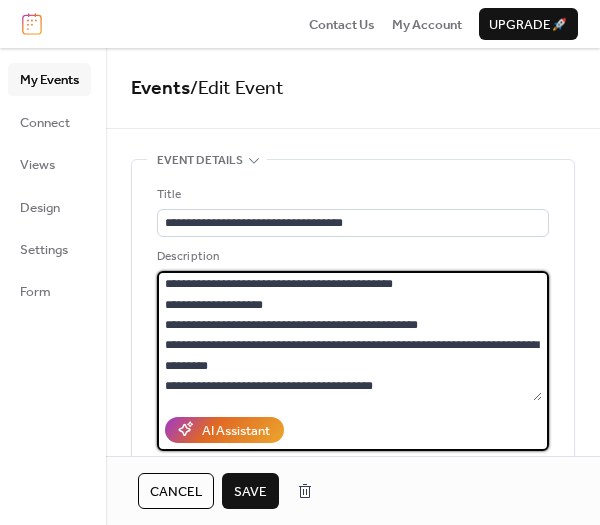 click at bounding box center [349, 336] 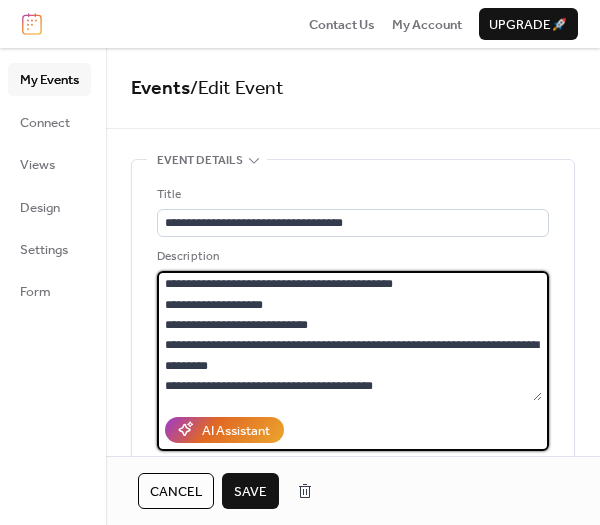 click at bounding box center [349, 336] 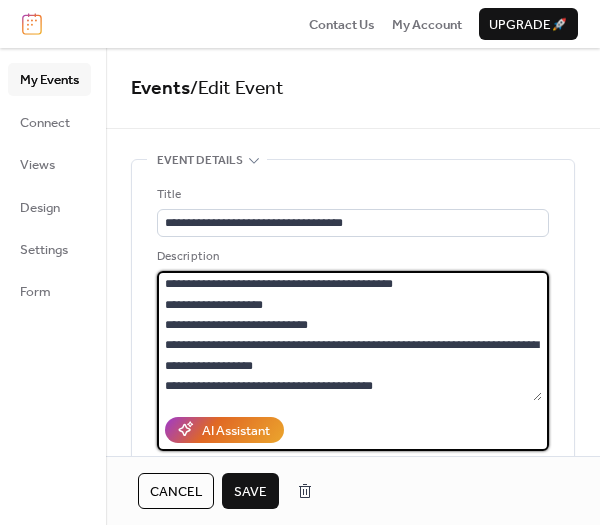 type on "**********" 